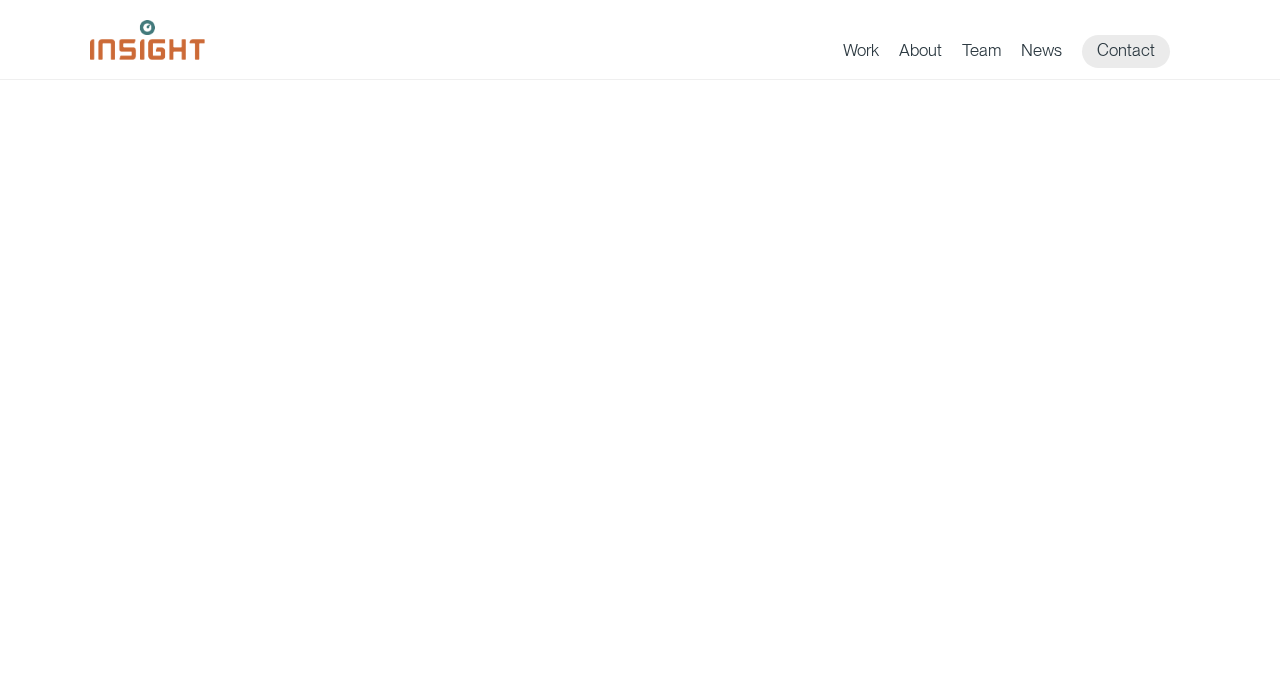scroll, scrollTop: 0, scrollLeft: 0, axis: both 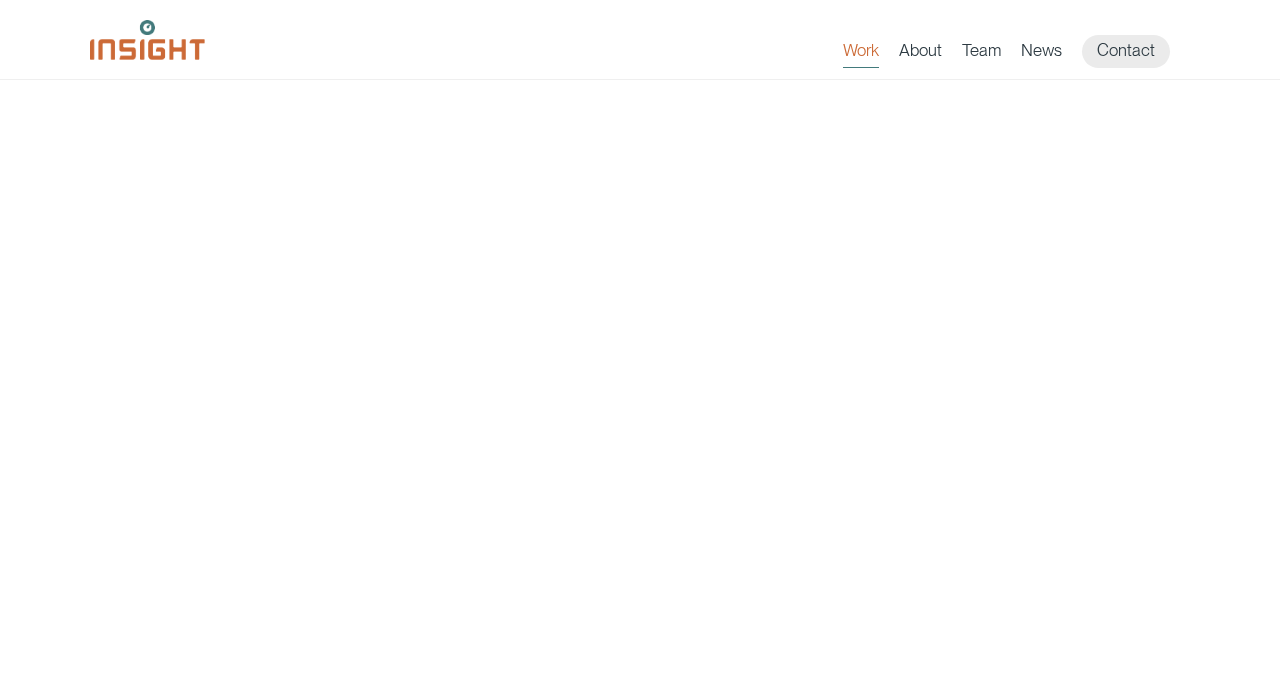 click on "Work" at bounding box center (861, 54) 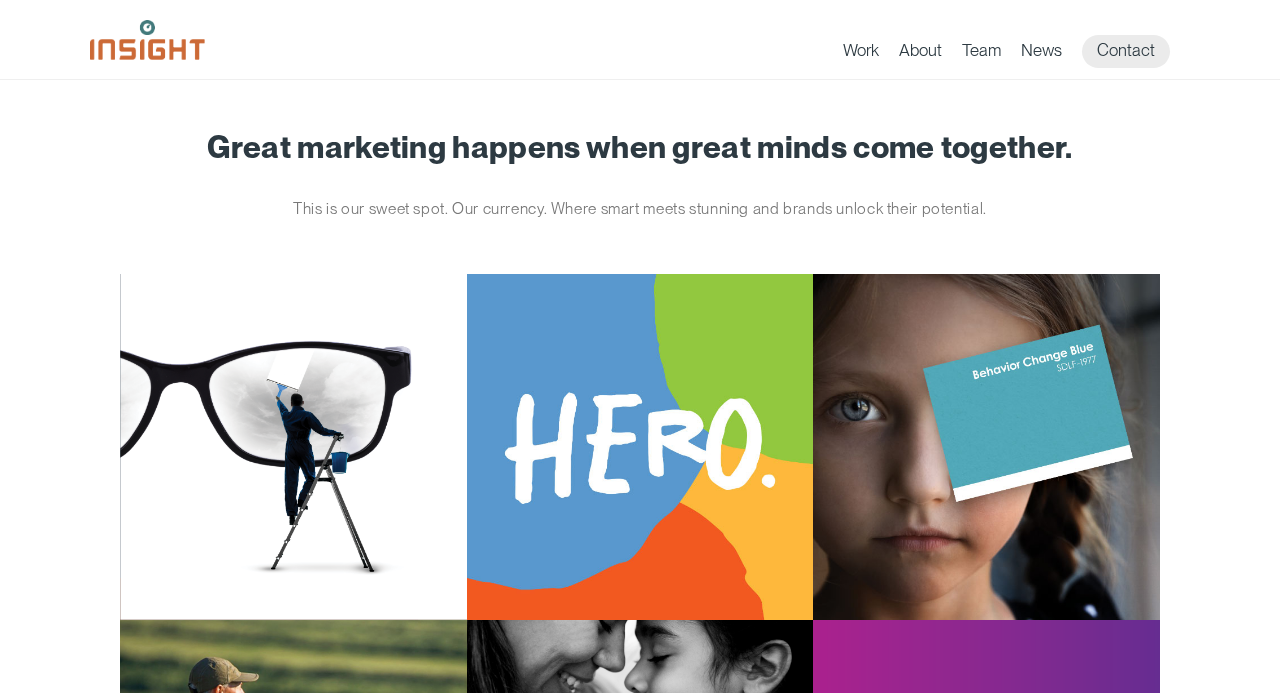 scroll, scrollTop: 0, scrollLeft: 0, axis: both 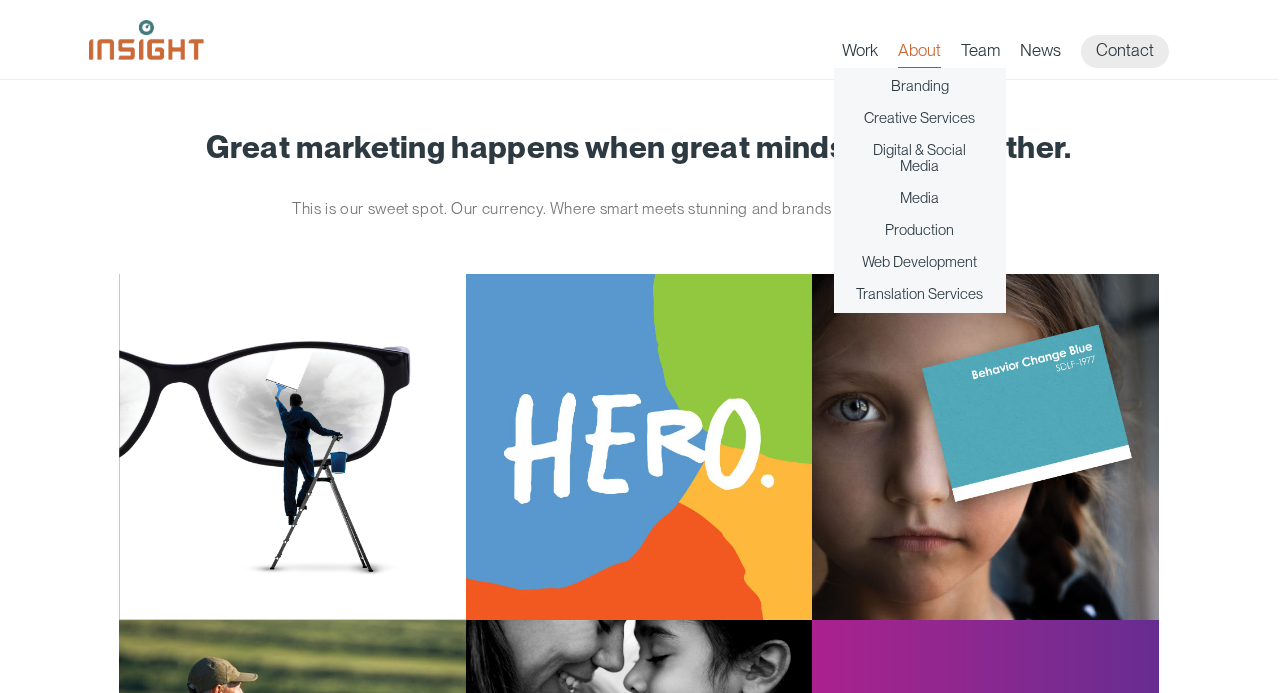 click on "About" at bounding box center (919, 54) 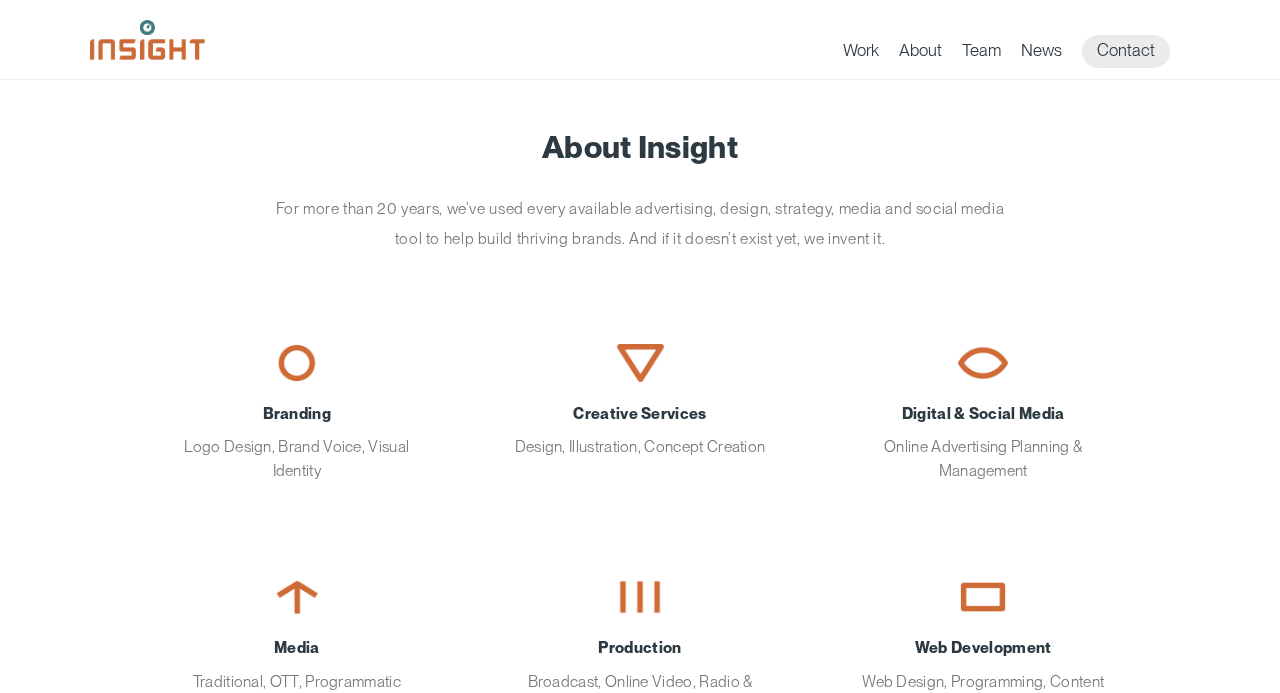 scroll, scrollTop: 0, scrollLeft: 0, axis: both 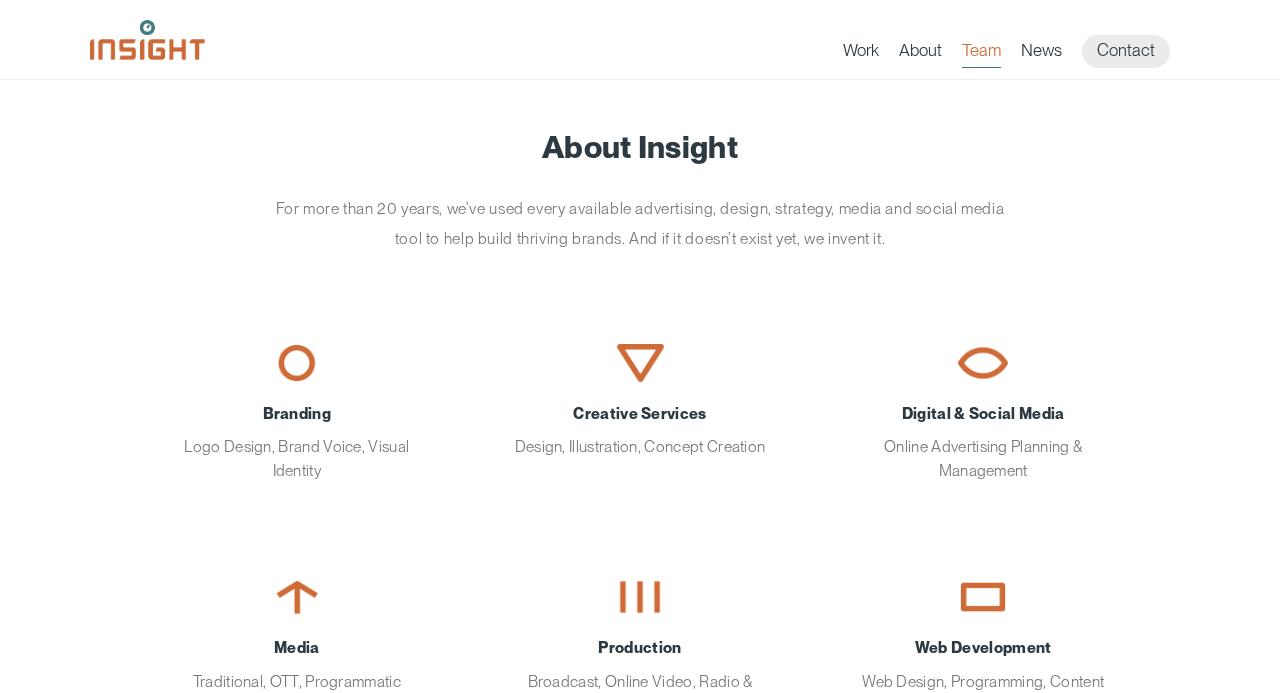 click on "Team" at bounding box center [981, 54] 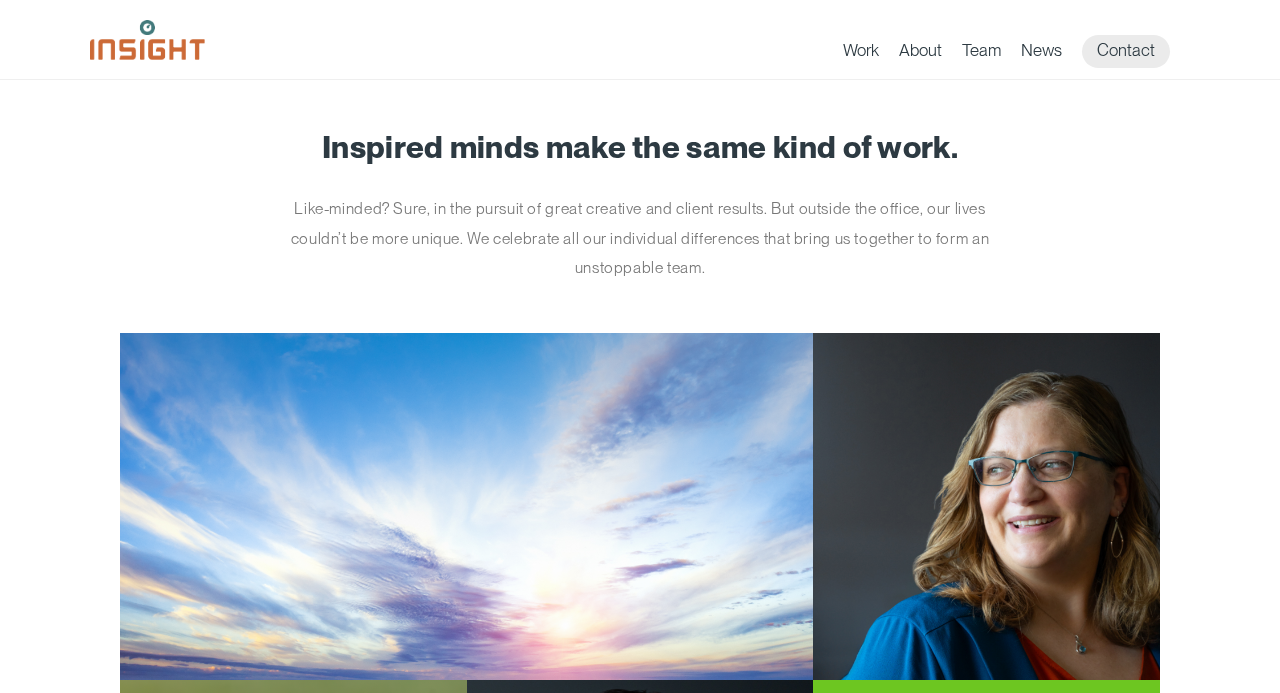 scroll, scrollTop: 0, scrollLeft: 0, axis: both 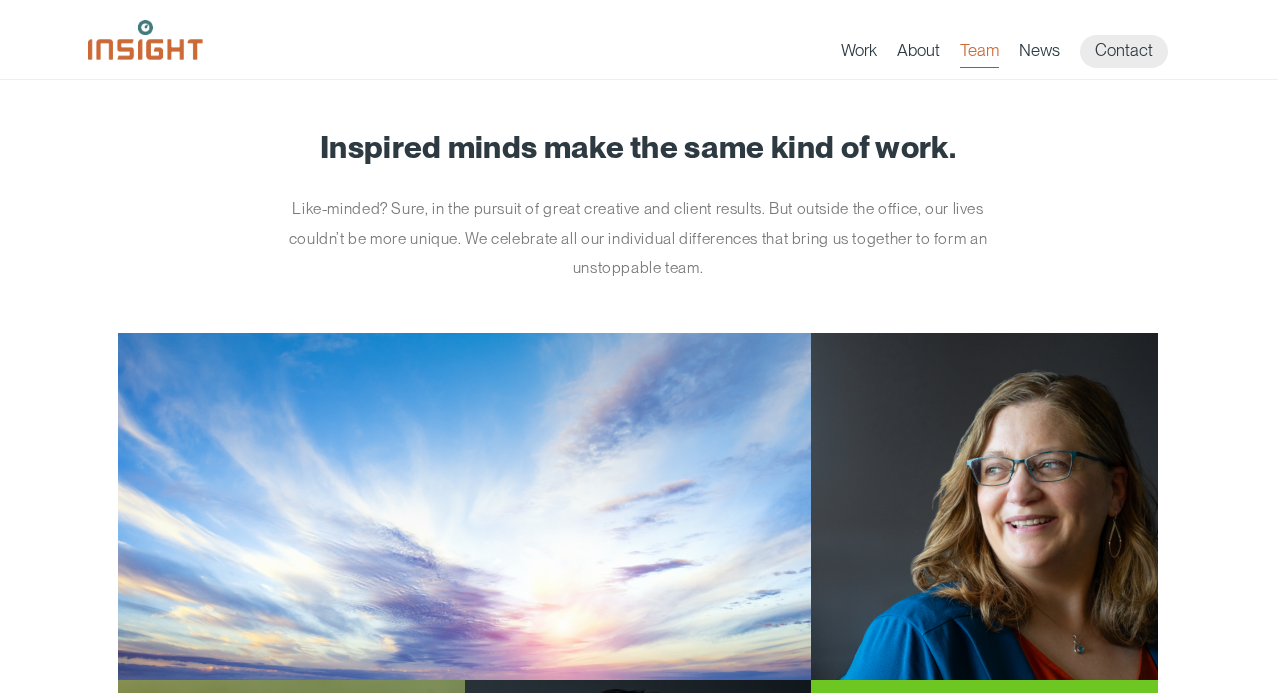 click on "Team" at bounding box center [979, 54] 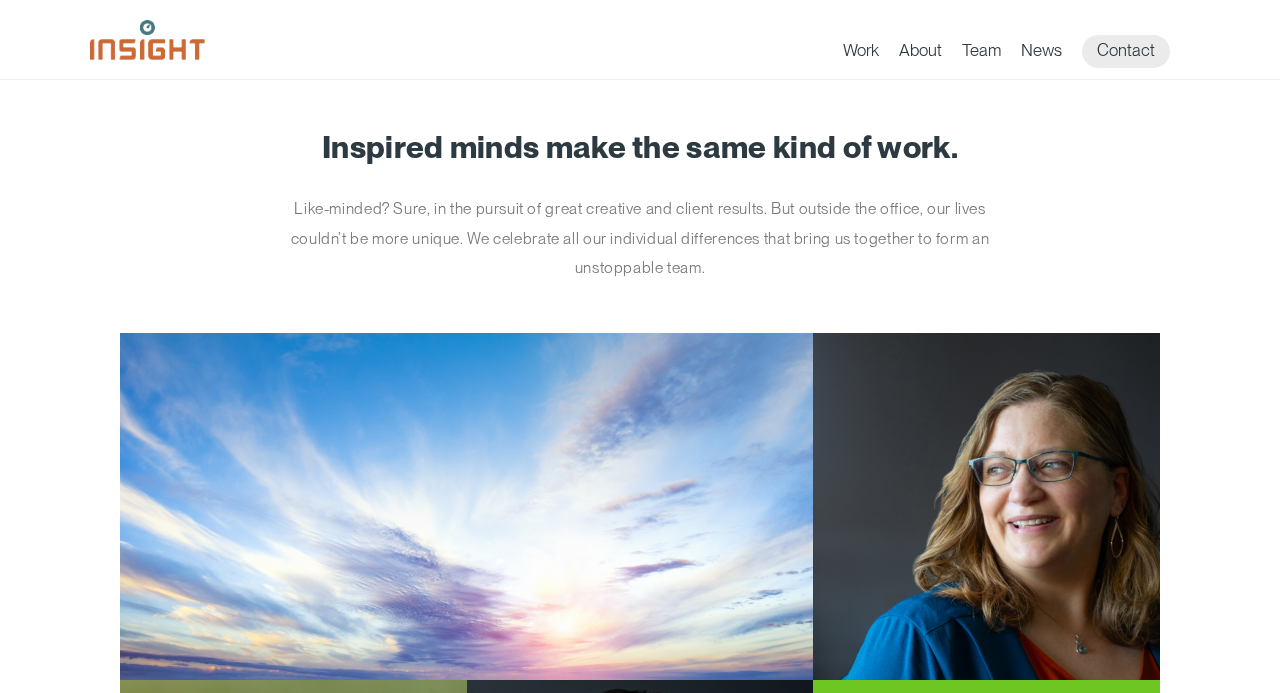 scroll, scrollTop: 0, scrollLeft: 0, axis: both 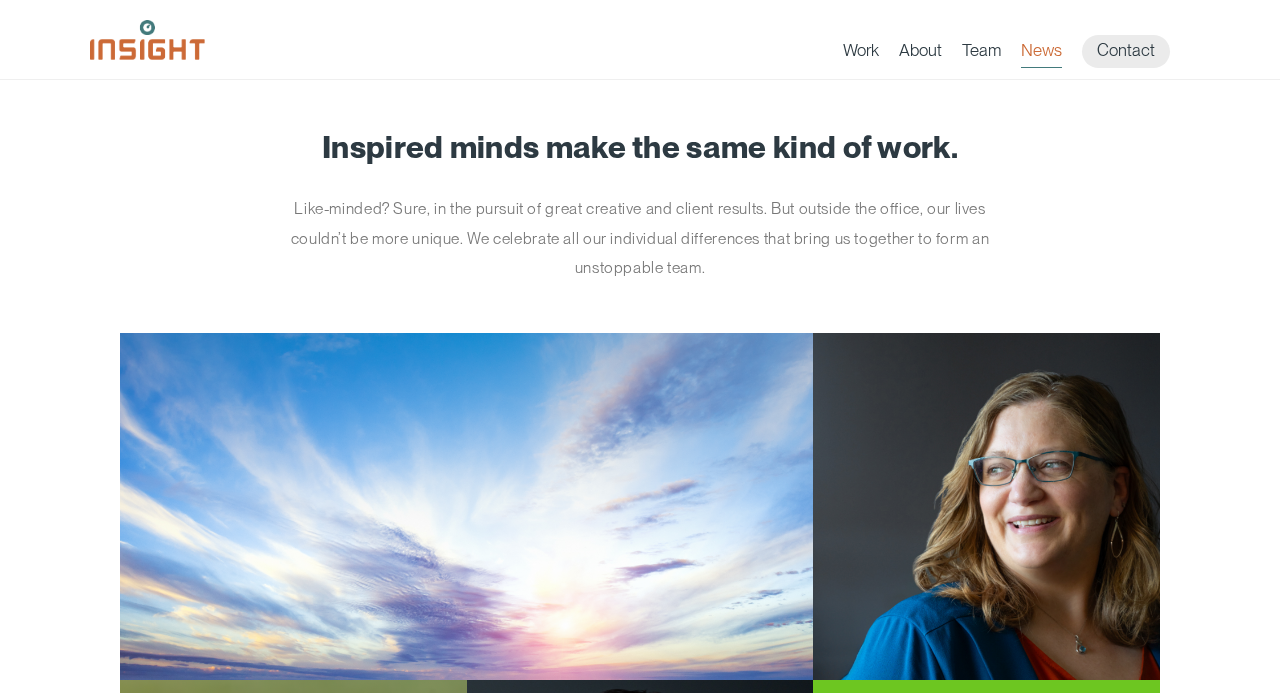 click on "News" at bounding box center (1041, 54) 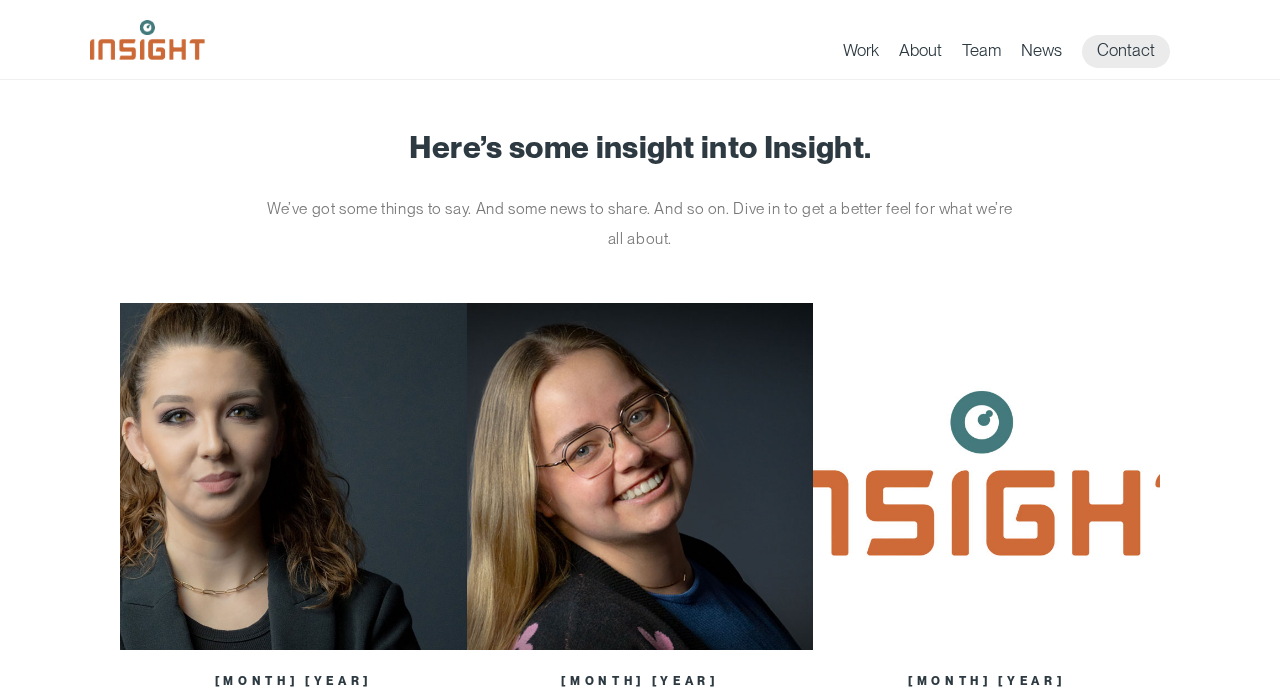 scroll, scrollTop: 0, scrollLeft: 0, axis: both 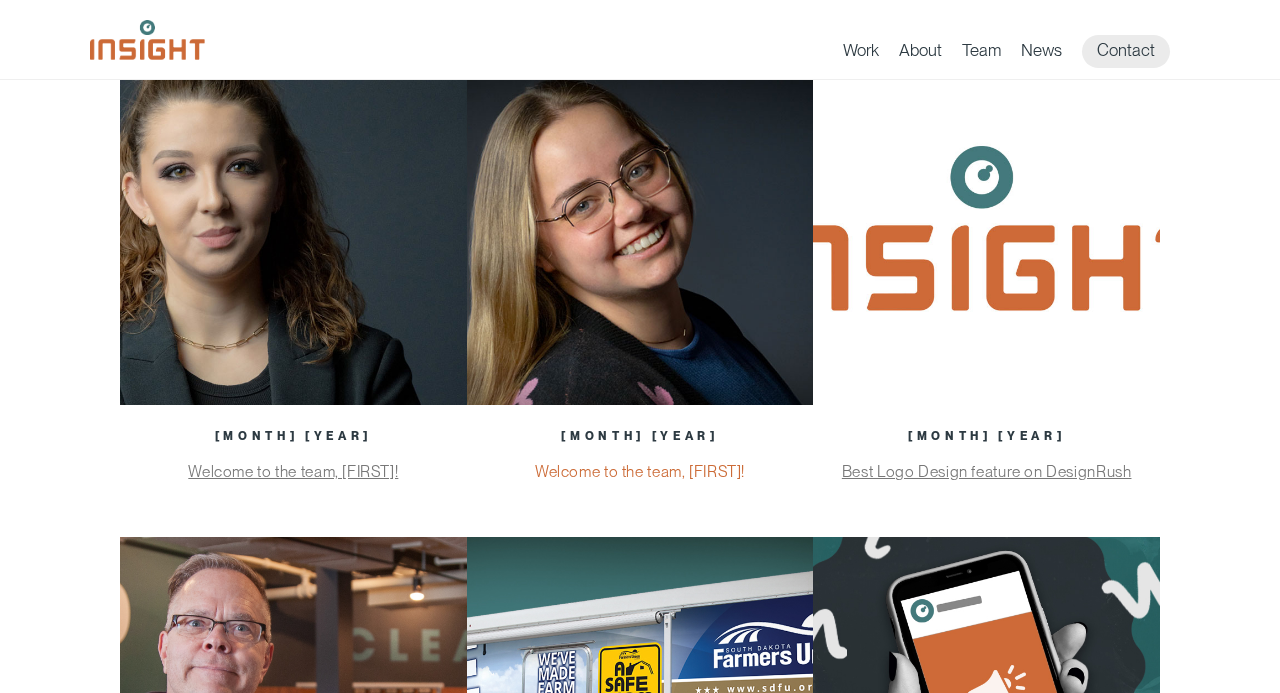 click on "Welcome to the team, Veronica!" at bounding box center [640, 471] 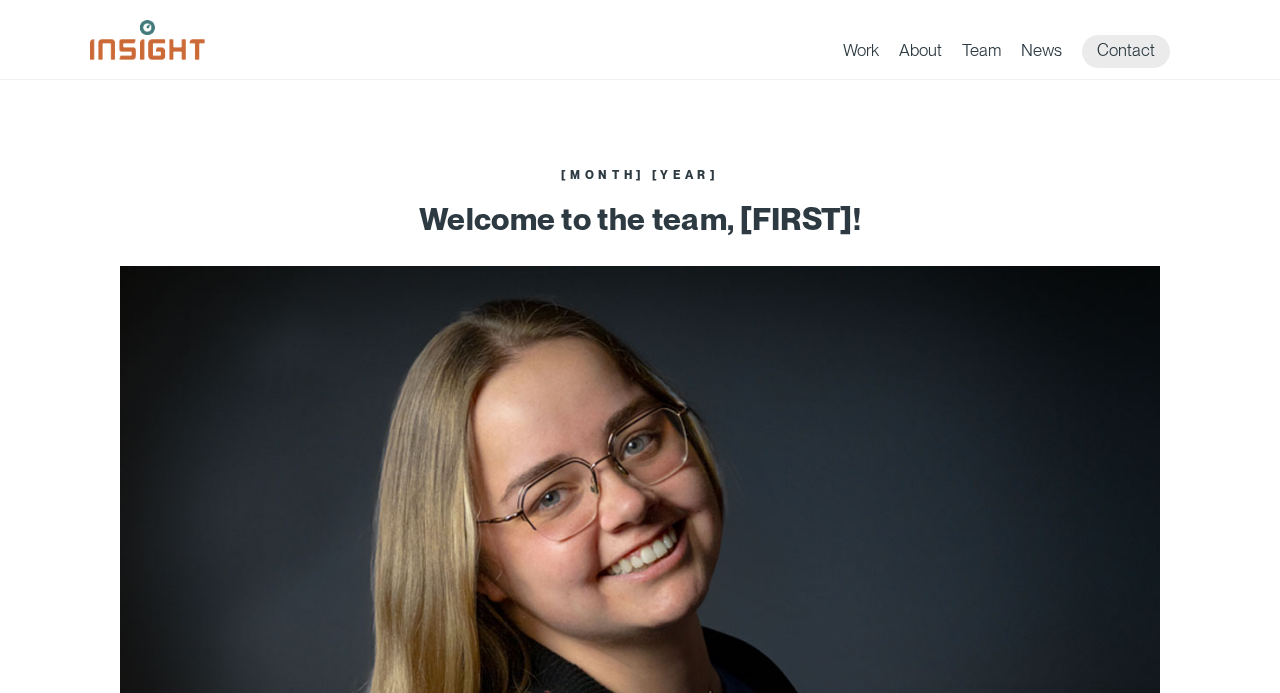 scroll, scrollTop: 0, scrollLeft: 0, axis: both 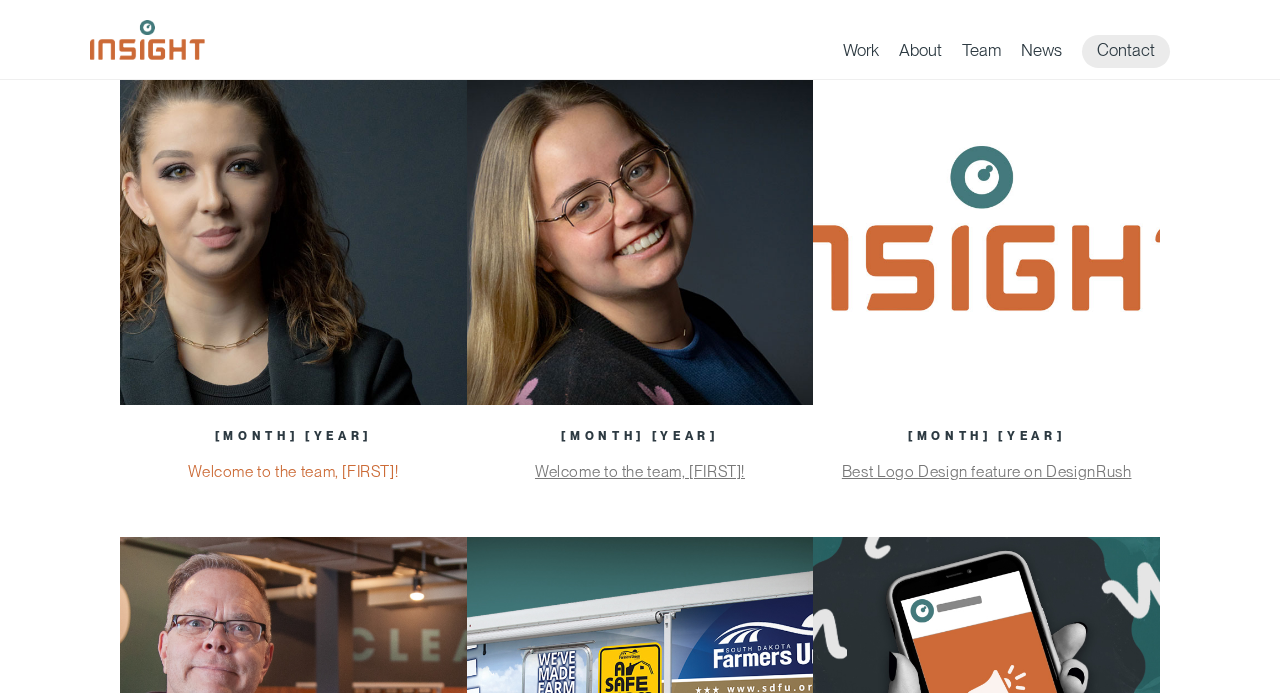 click on "Welcome to the team, Katy!" at bounding box center (293, 471) 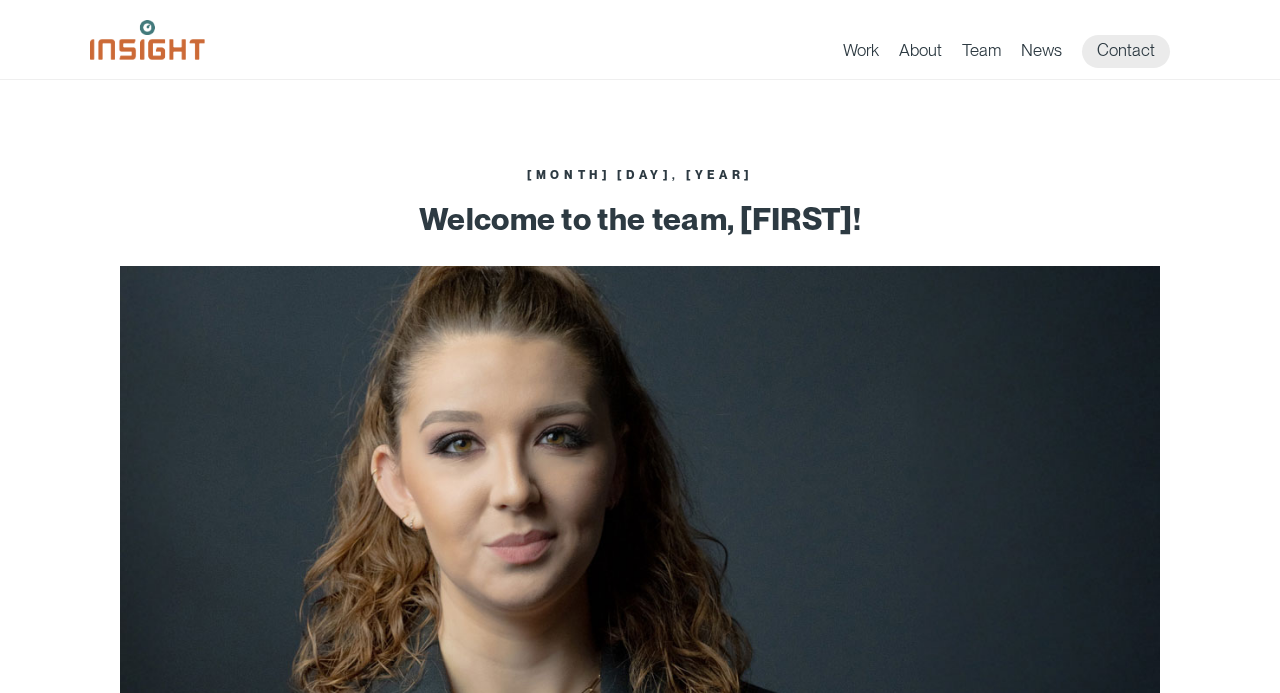 scroll, scrollTop: 0, scrollLeft: 0, axis: both 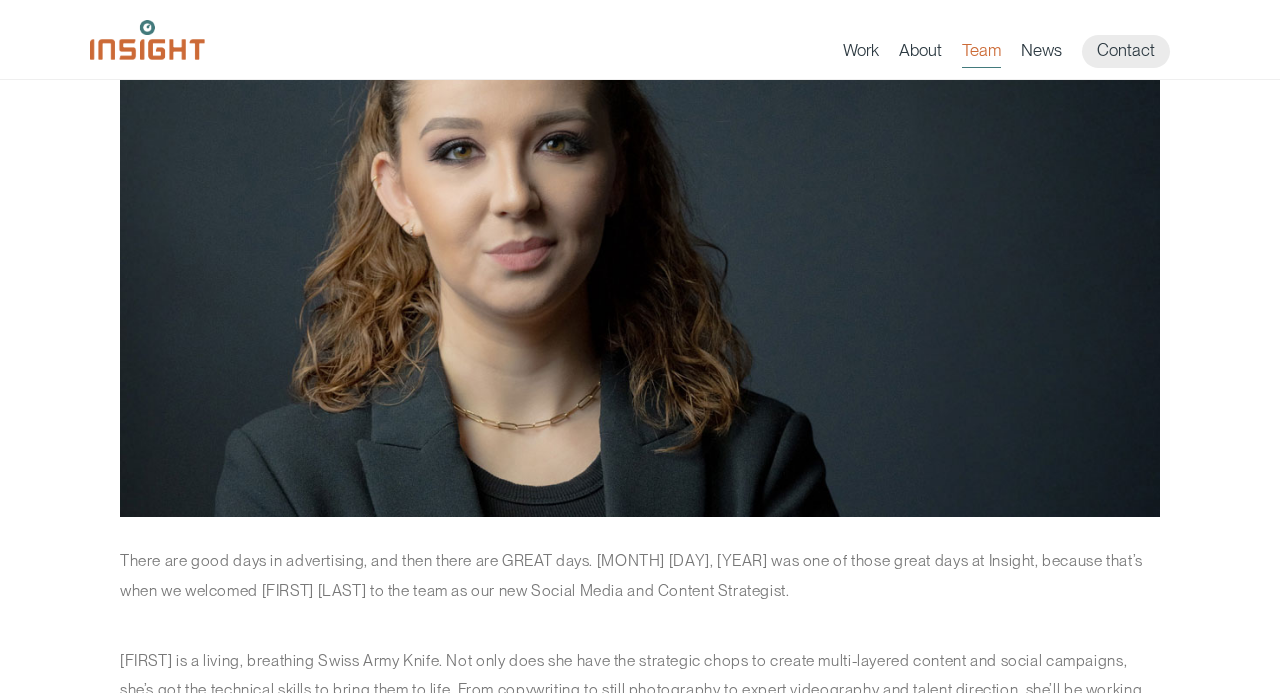 click on "Team" at bounding box center (981, 54) 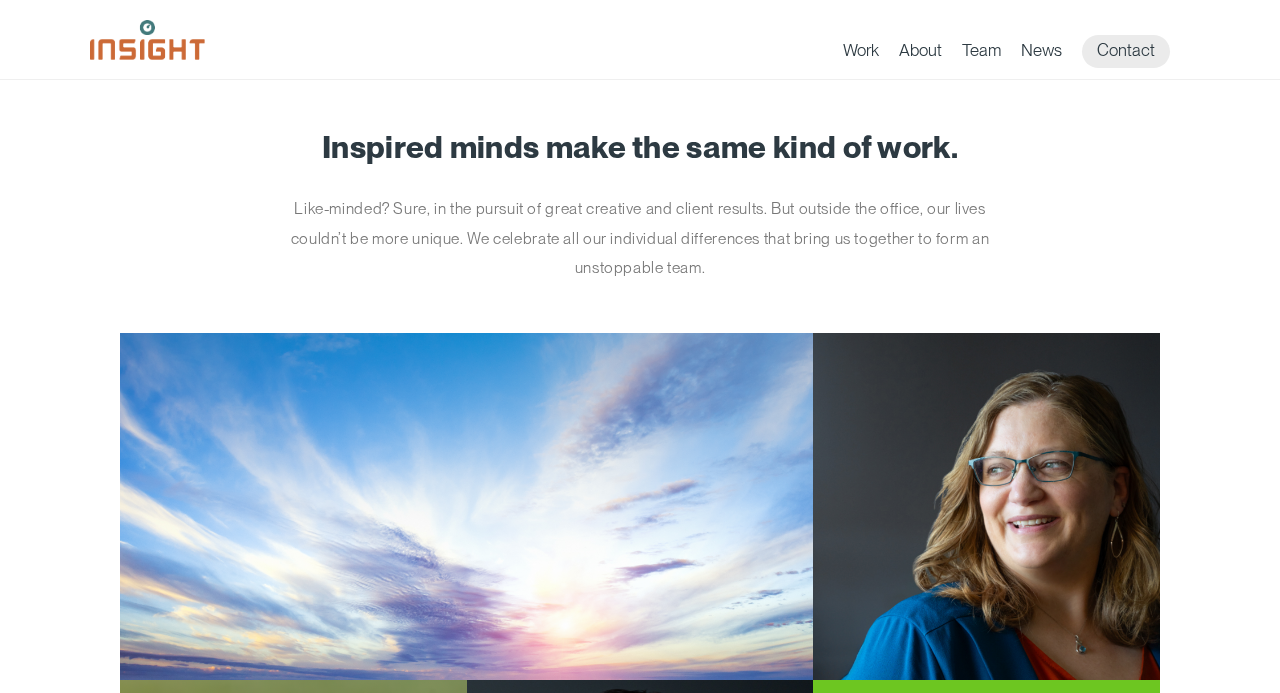 scroll, scrollTop: 0, scrollLeft: 0, axis: both 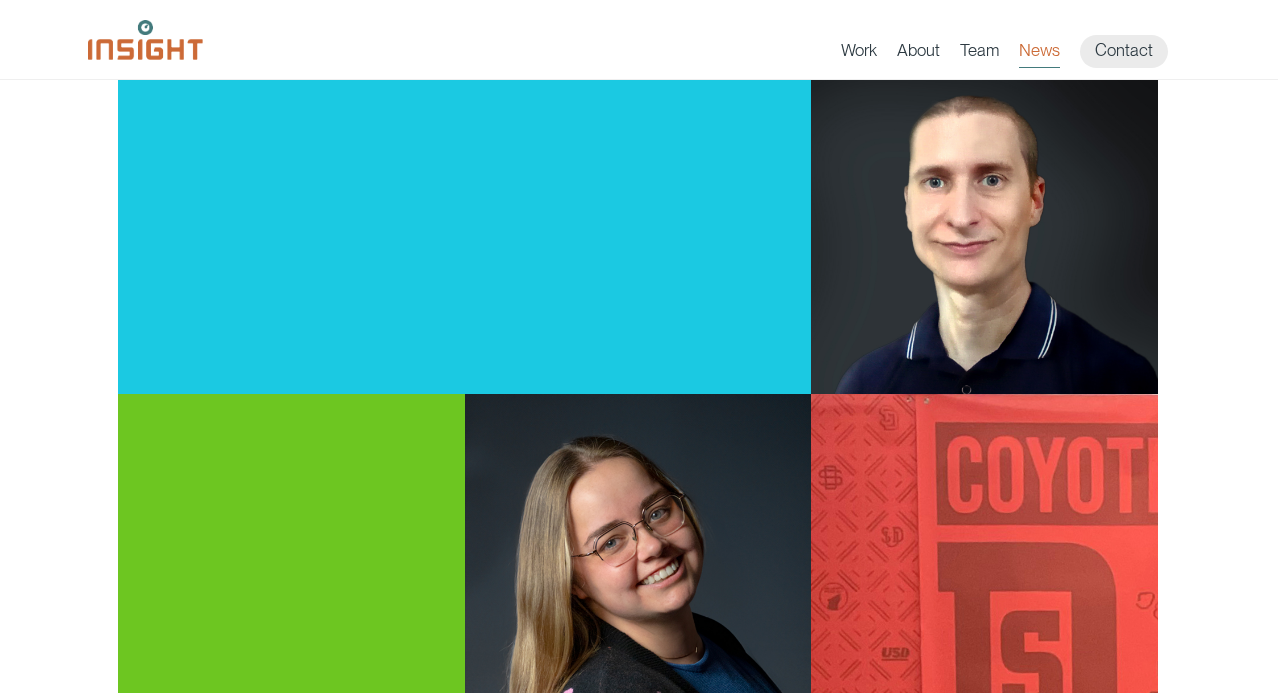 click on "News" at bounding box center (1039, 54) 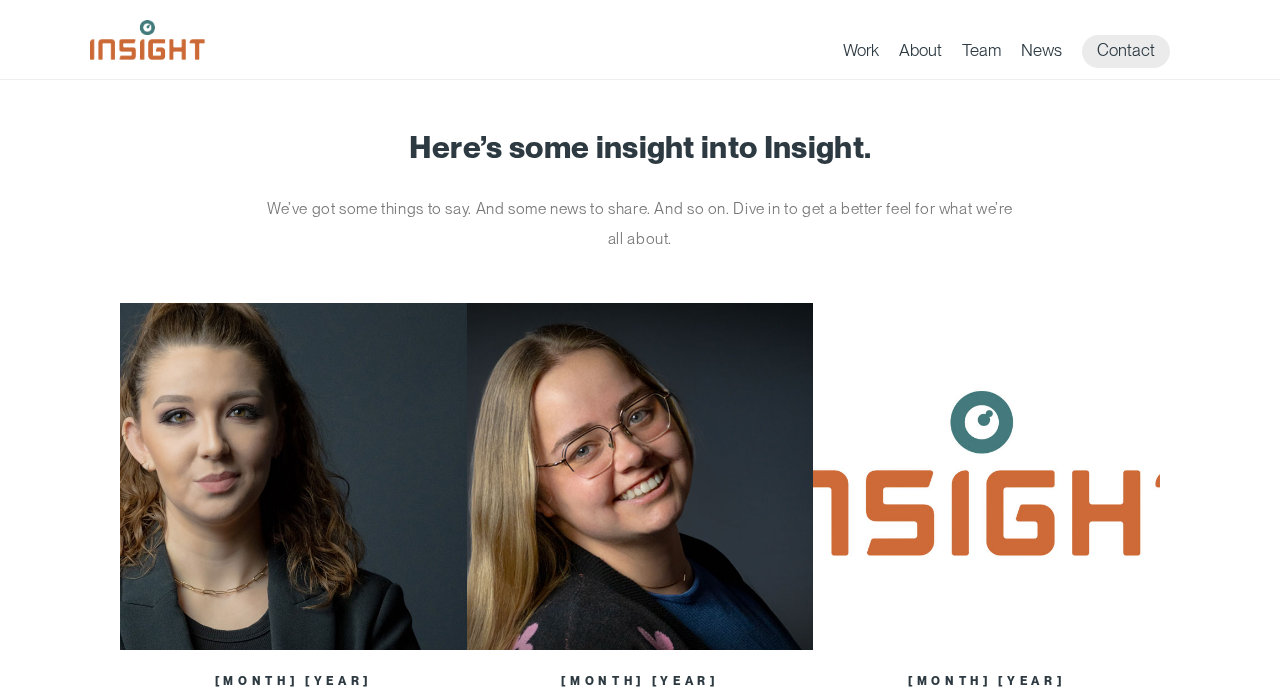 scroll, scrollTop: 0, scrollLeft: 0, axis: both 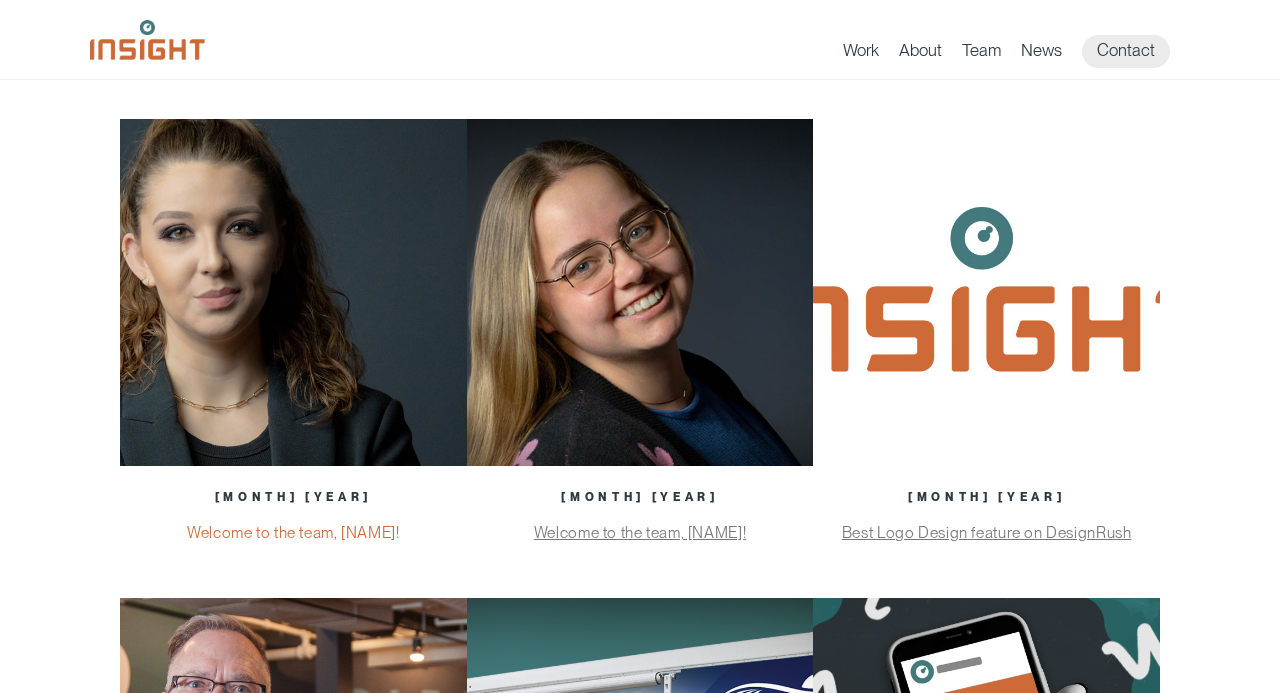 click on "Welcome to the team, Katy!" at bounding box center [293, 532] 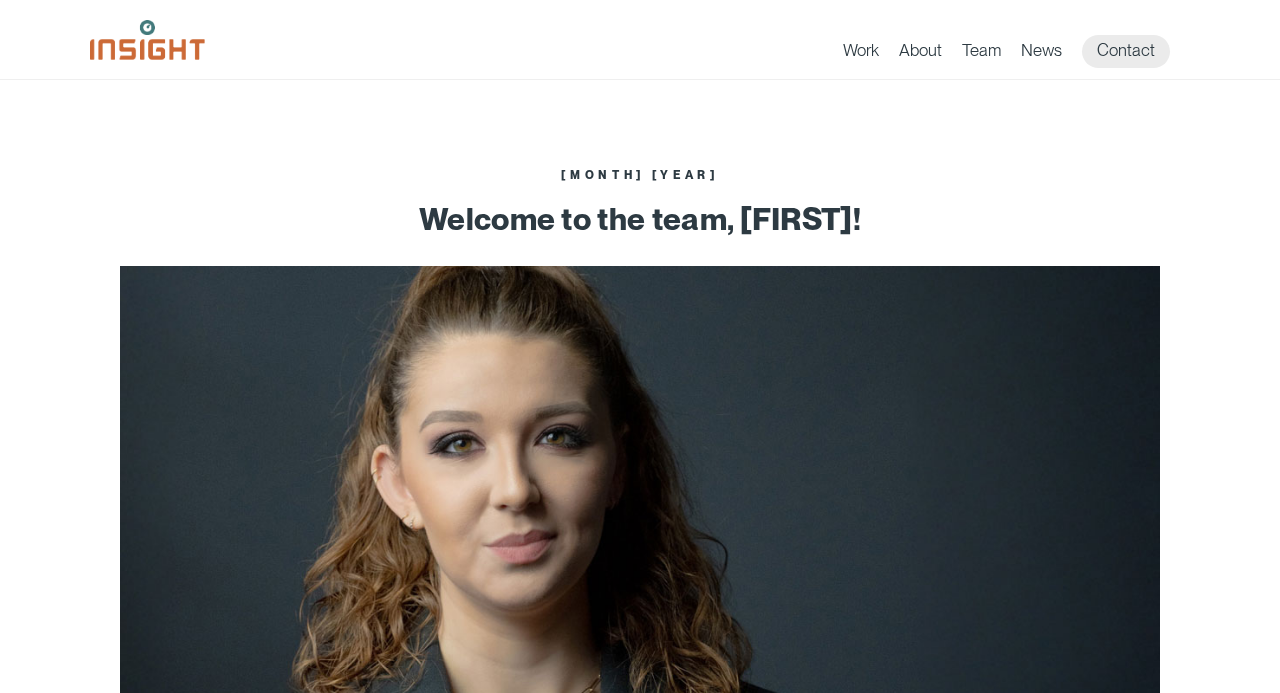 scroll, scrollTop: 0, scrollLeft: 0, axis: both 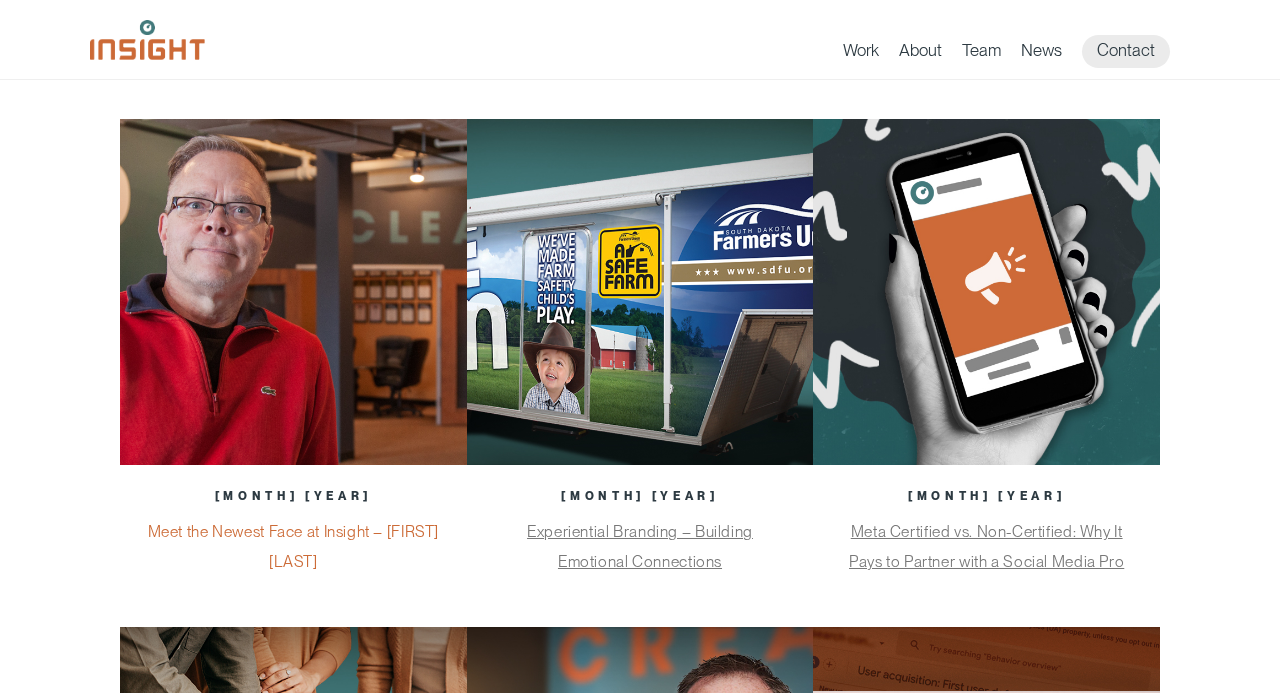 click on "Meet the Newest Face at Insight – James Strange" at bounding box center [294, 546] 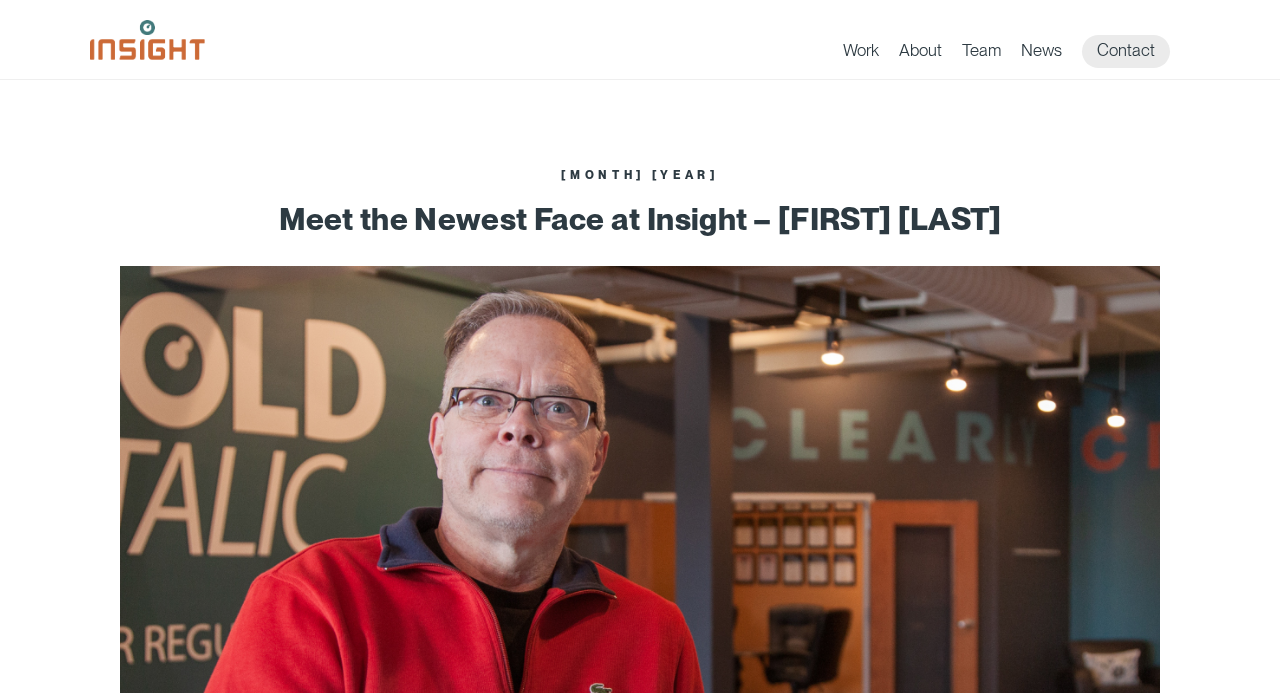 scroll, scrollTop: 0, scrollLeft: 0, axis: both 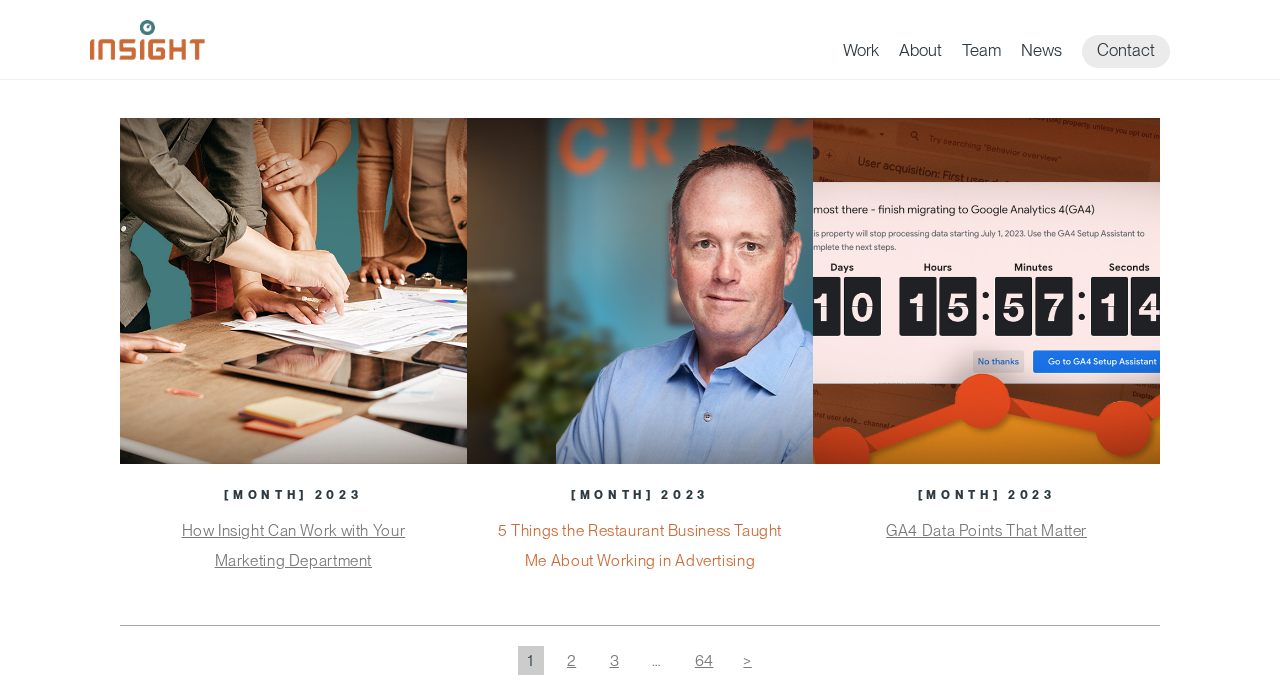 click on "5 Things the Restaurant Business Taught Me About Working in Advertising" at bounding box center [640, 545] 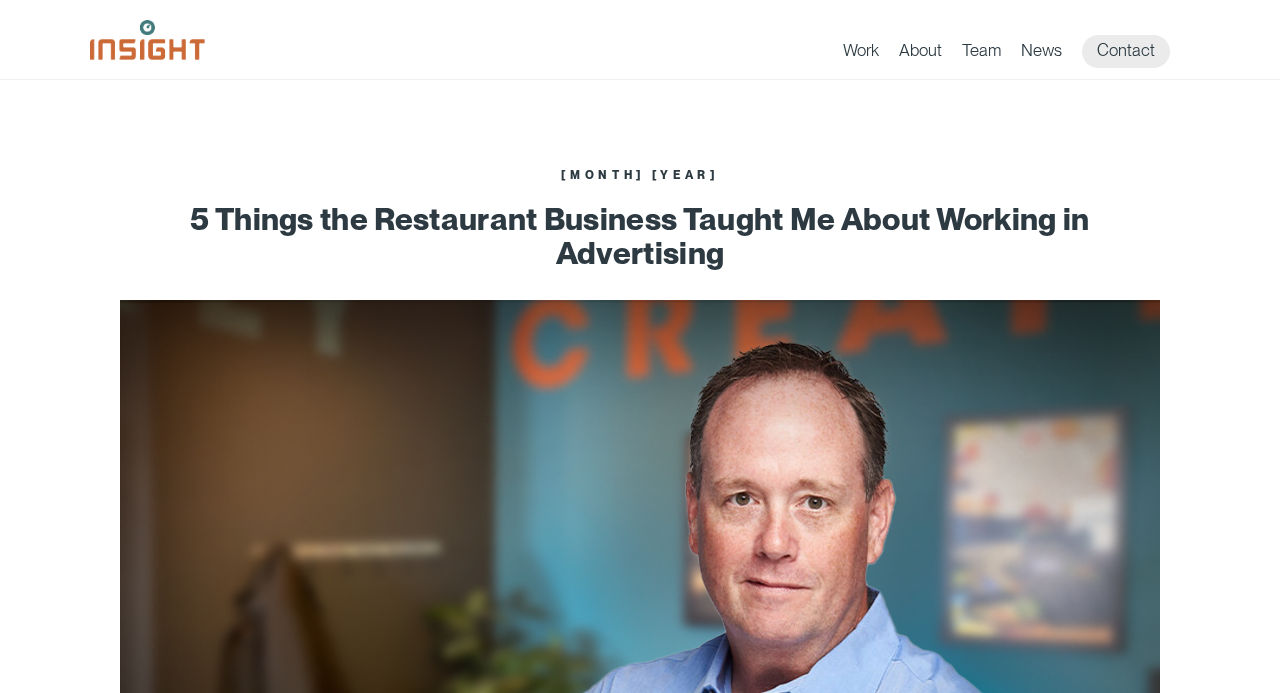 scroll, scrollTop: 0, scrollLeft: 0, axis: both 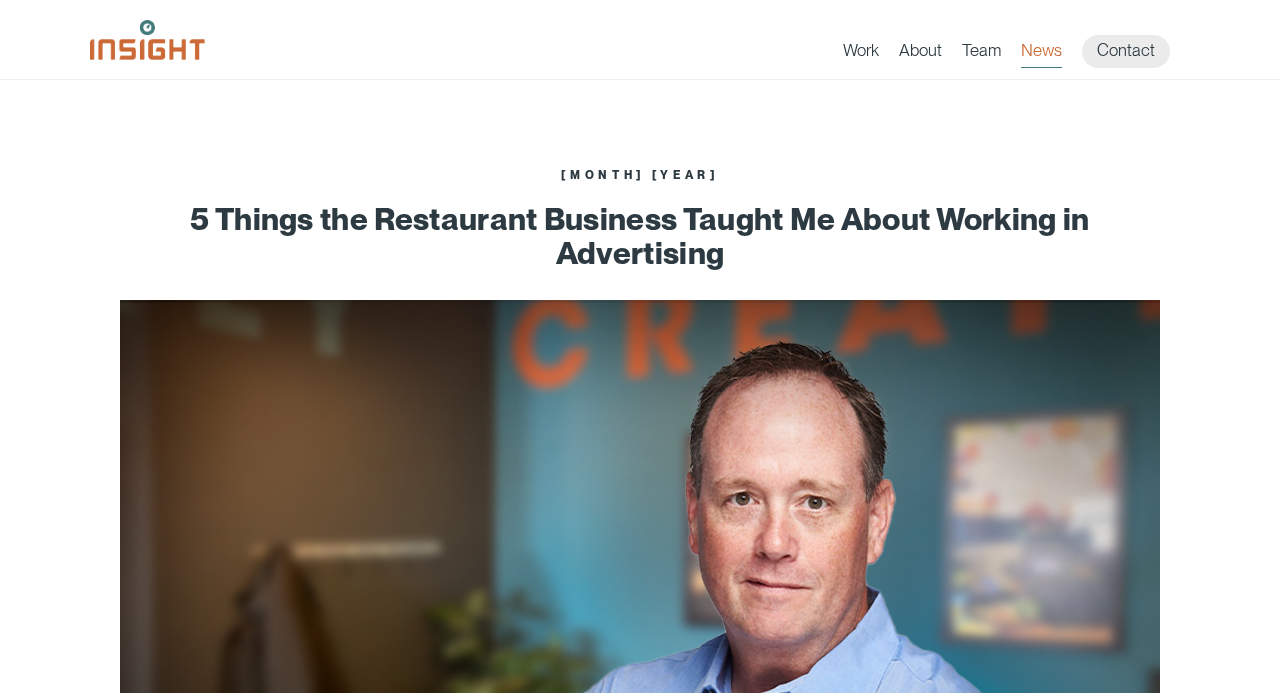 click on "News" at bounding box center (1041, 54) 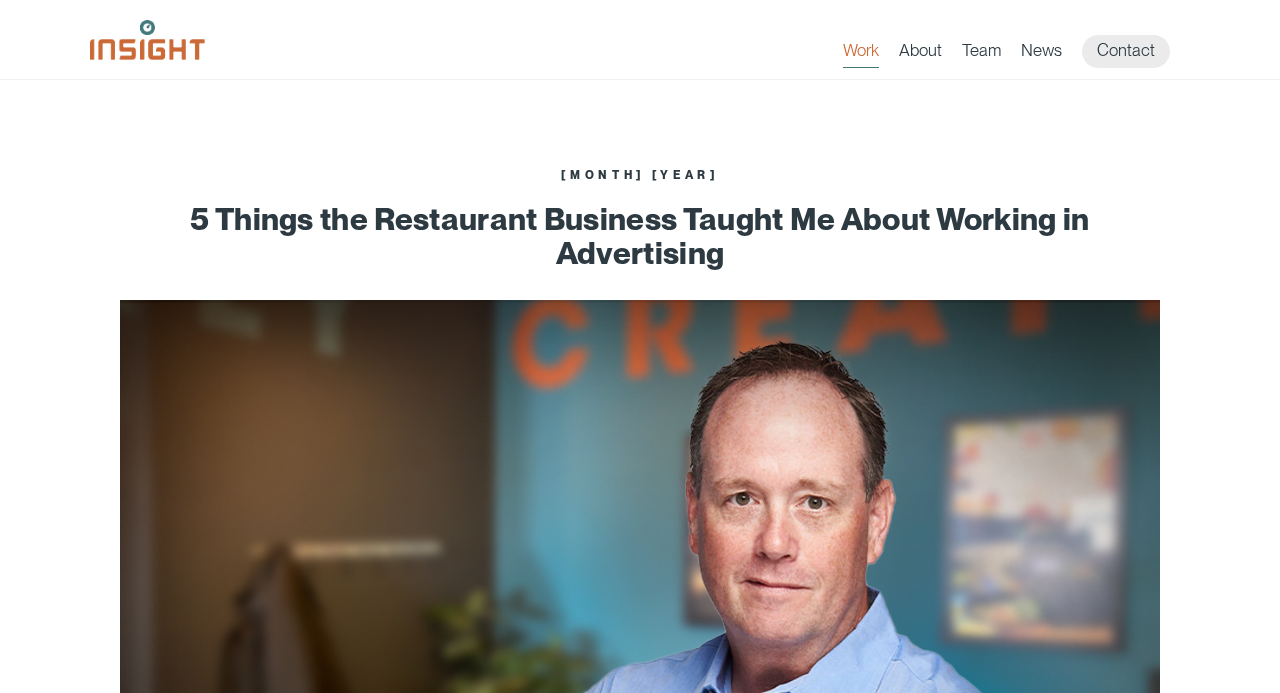 click on "Work" at bounding box center [861, 54] 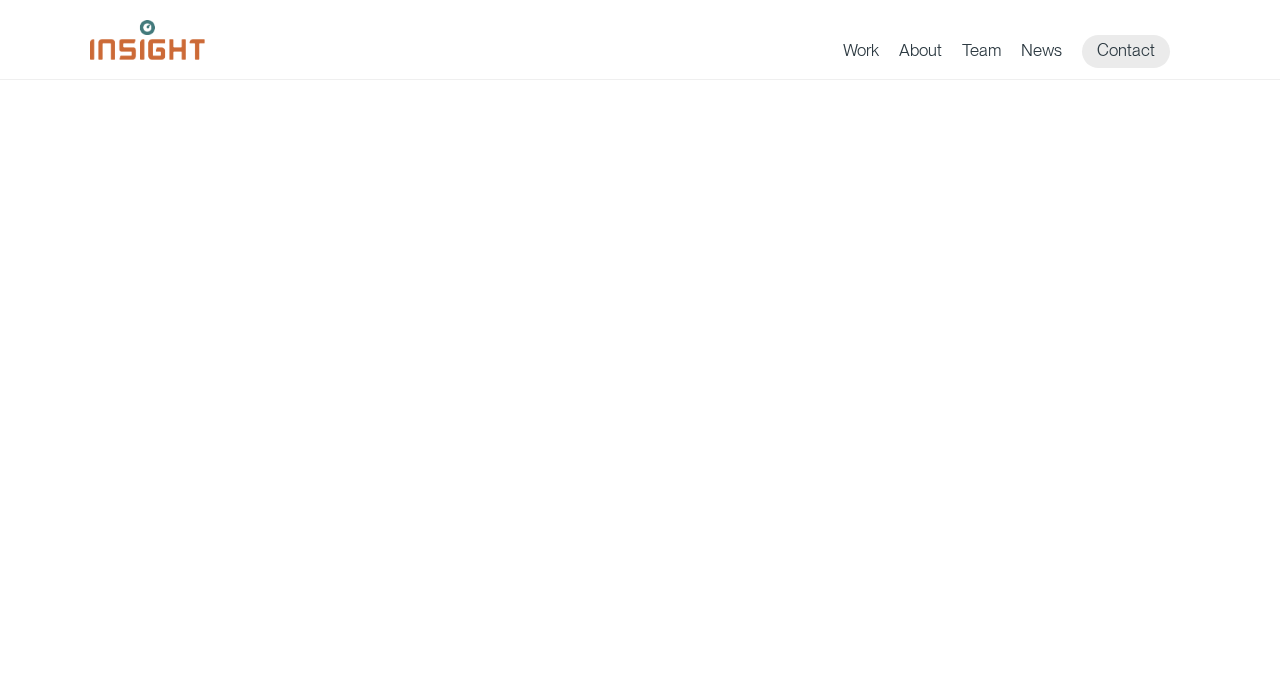 scroll, scrollTop: 0, scrollLeft: 0, axis: both 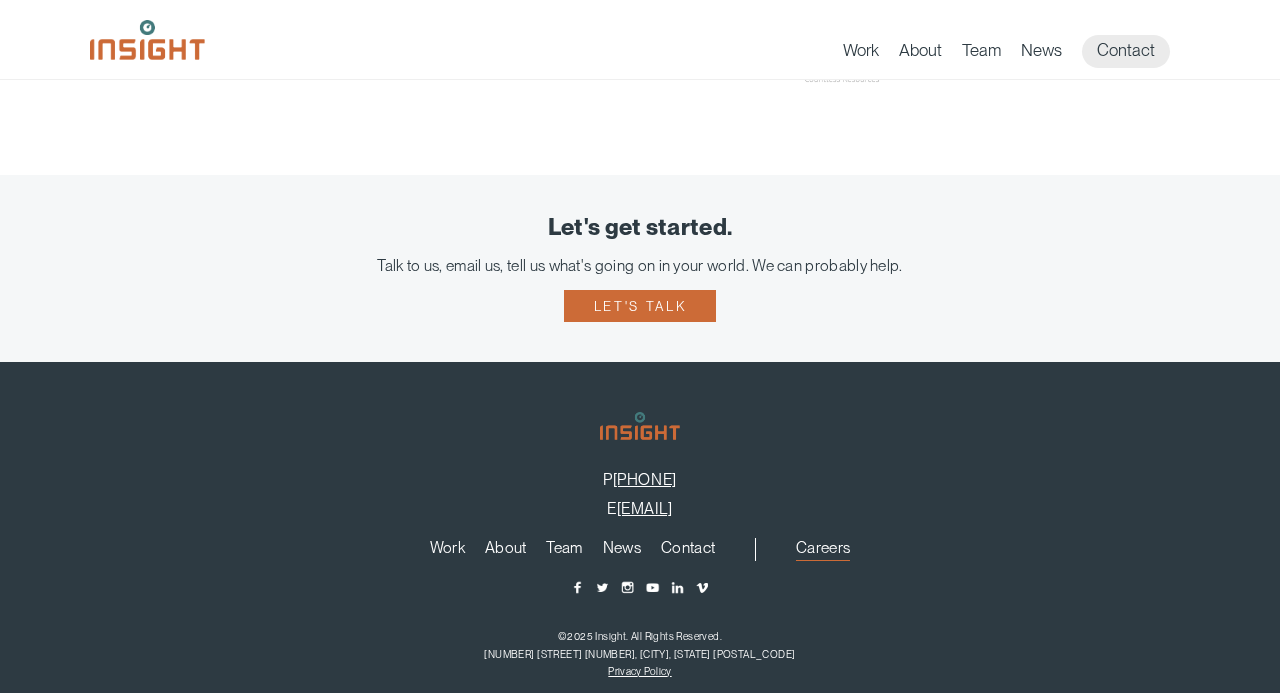 click on "Careers" at bounding box center [823, 551] 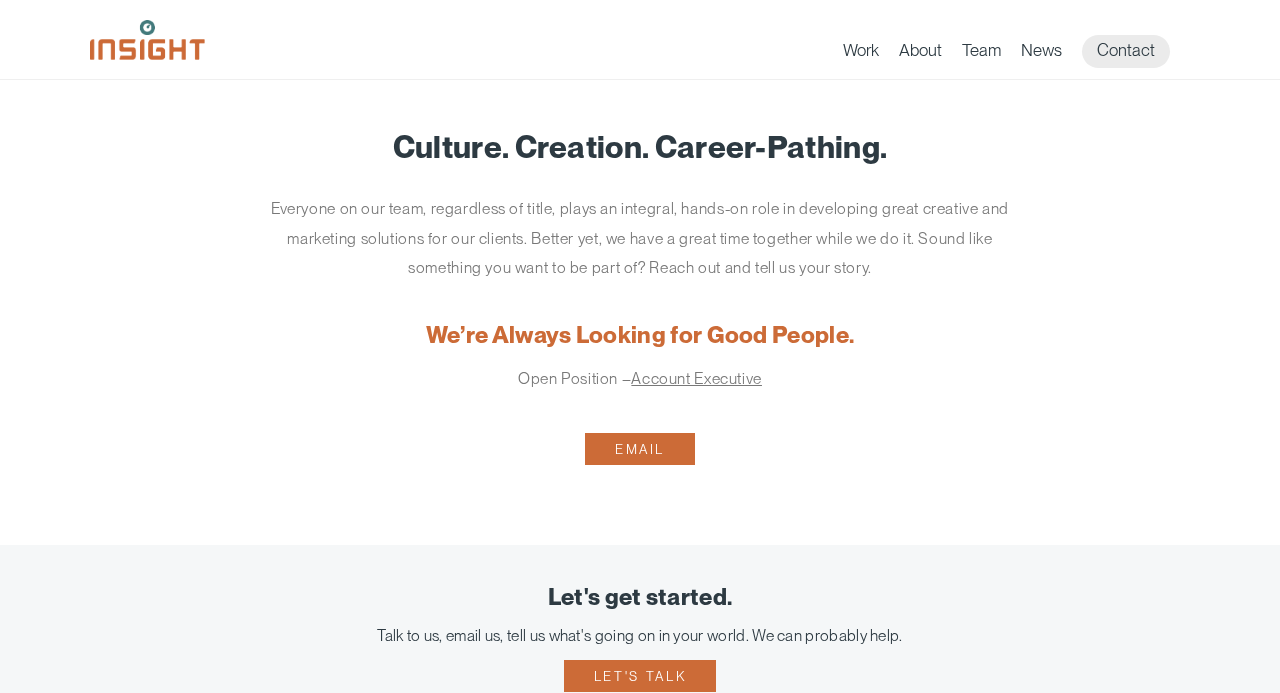 scroll, scrollTop: 0, scrollLeft: 0, axis: both 